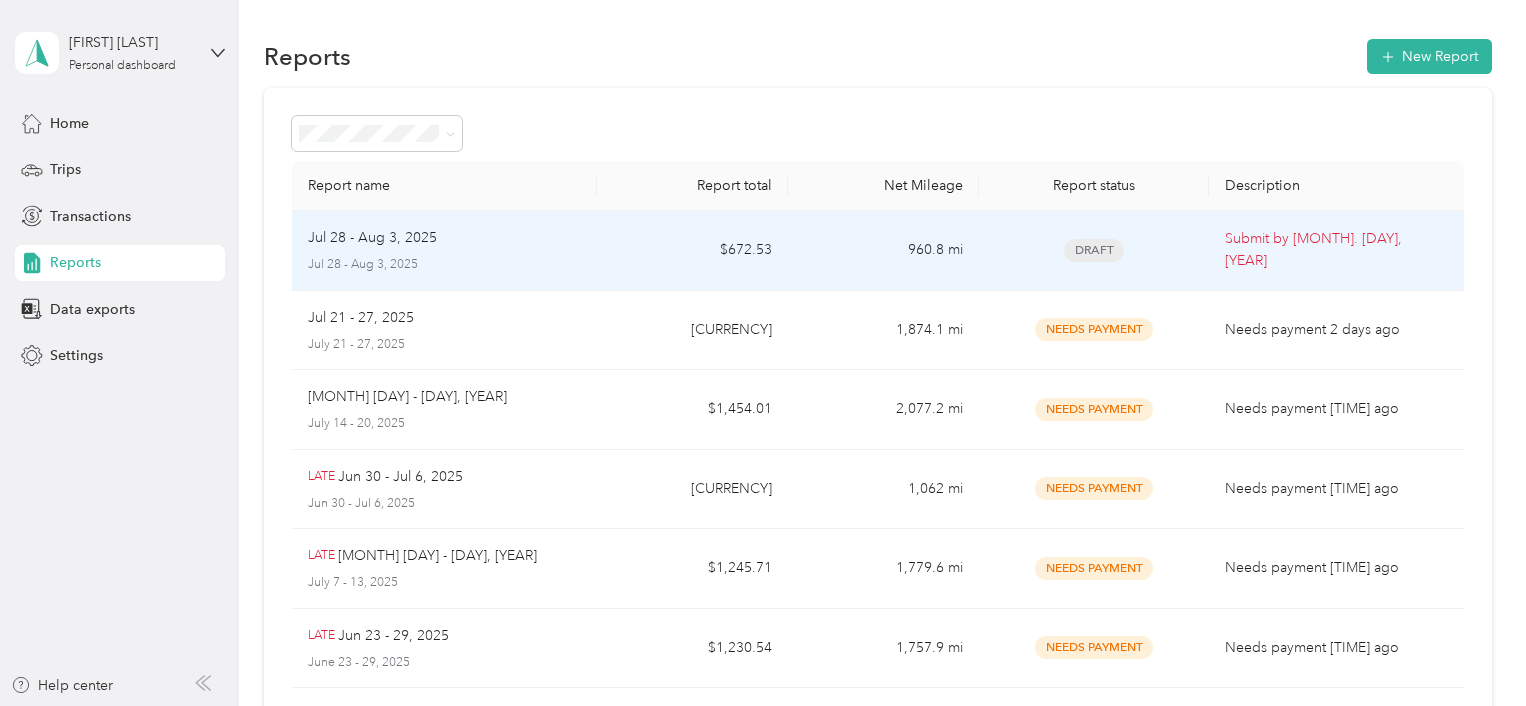 scroll, scrollTop: 0, scrollLeft: 0, axis: both 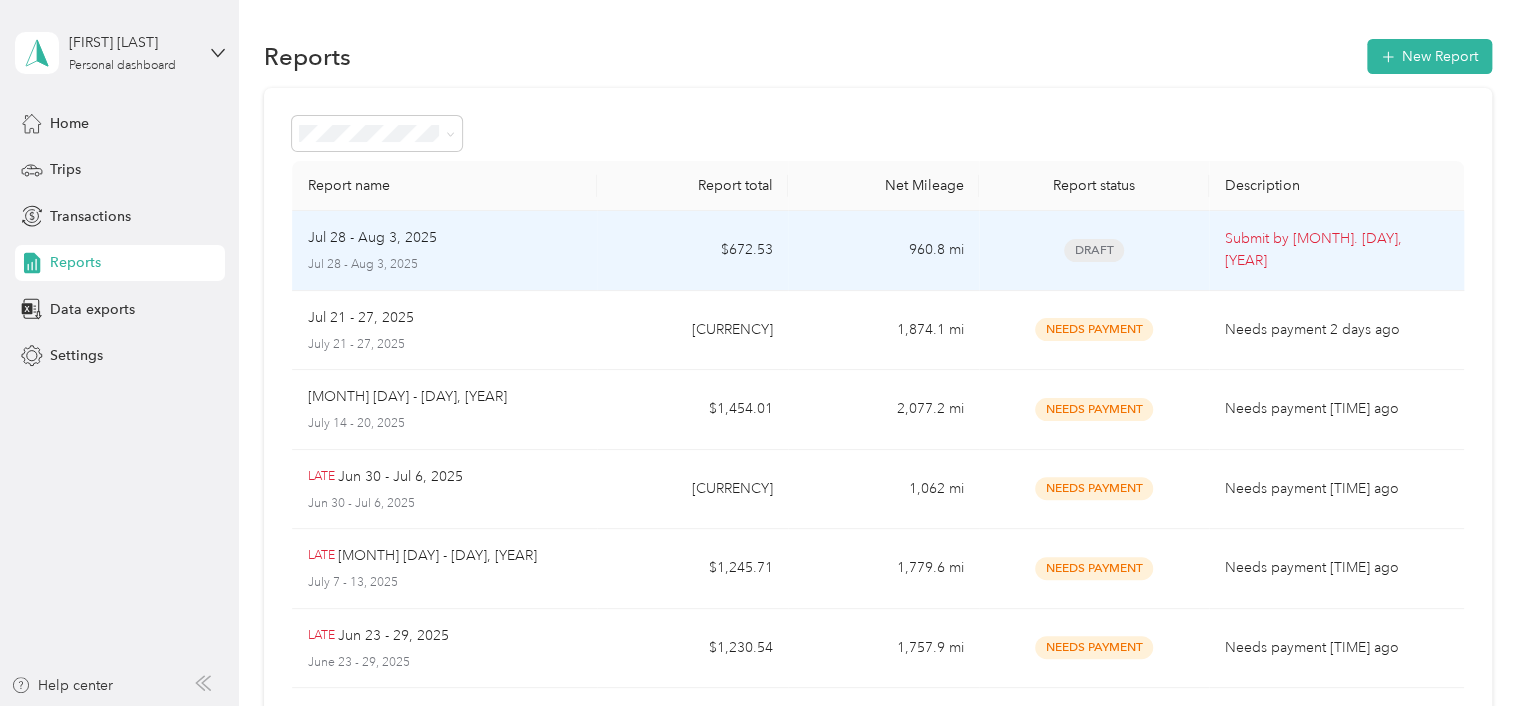 click on "Jul 28 - Aug 3, 2025" at bounding box center [445, 238] 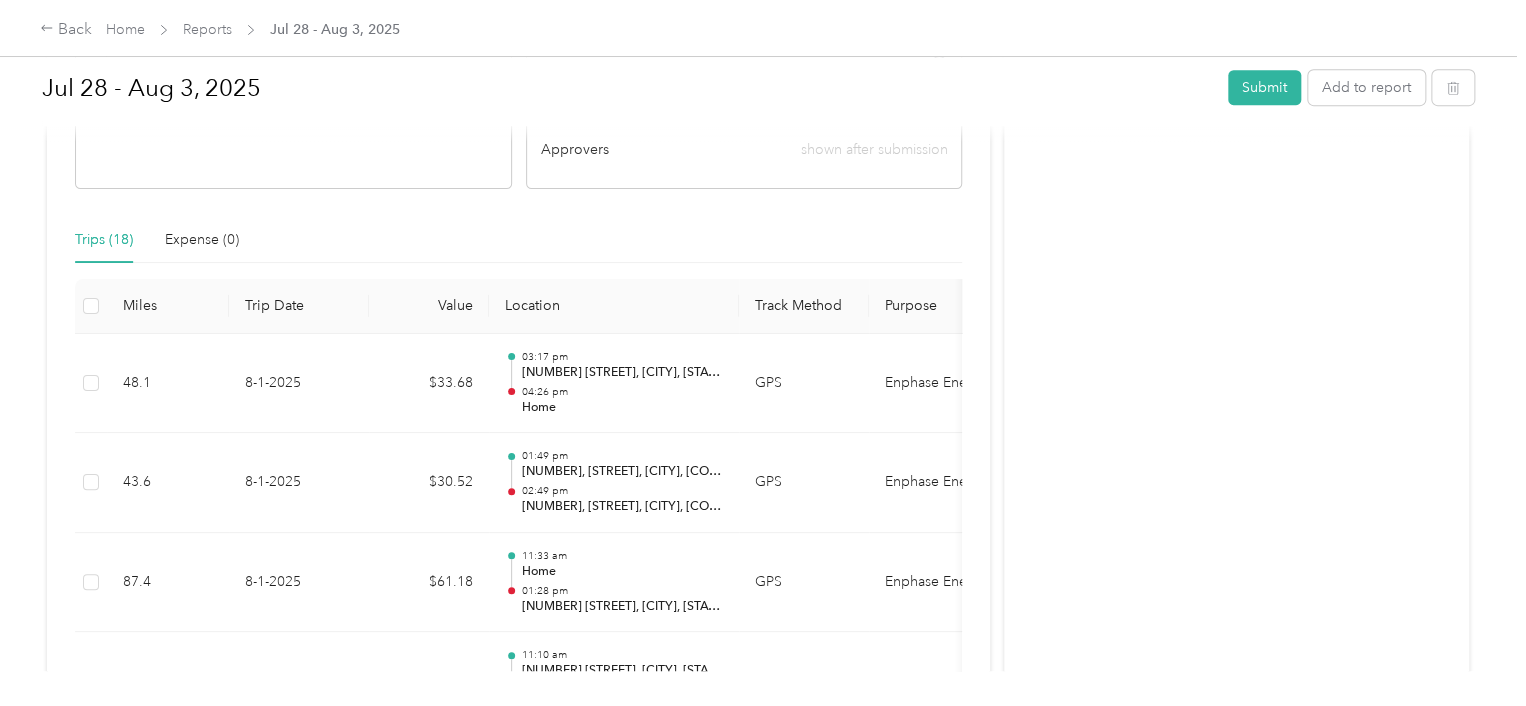 scroll, scrollTop: 421, scrollLeft: 0, axis: vertical 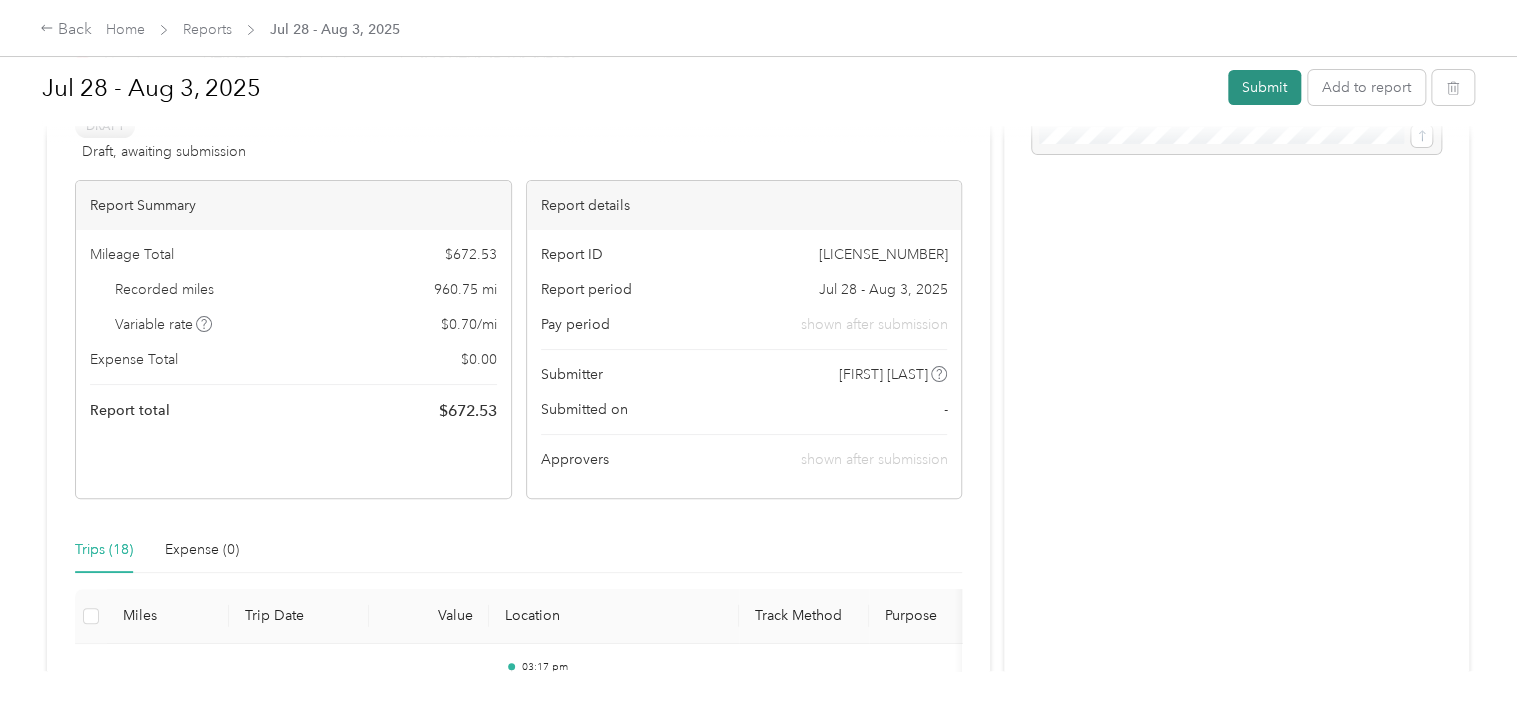 click on "Submit" at bounding box center [1264, 87] 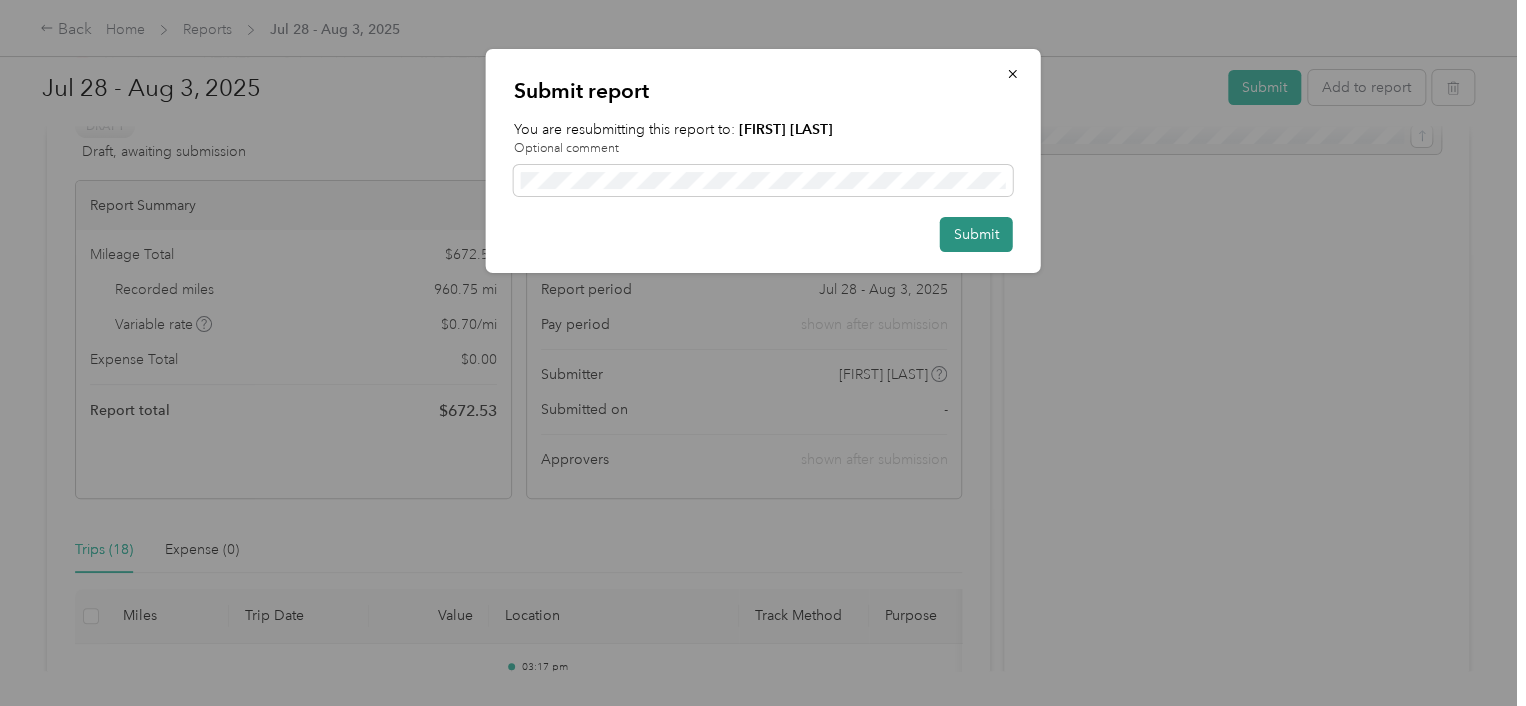 click on "Submit" at bounding box center (976, 234) 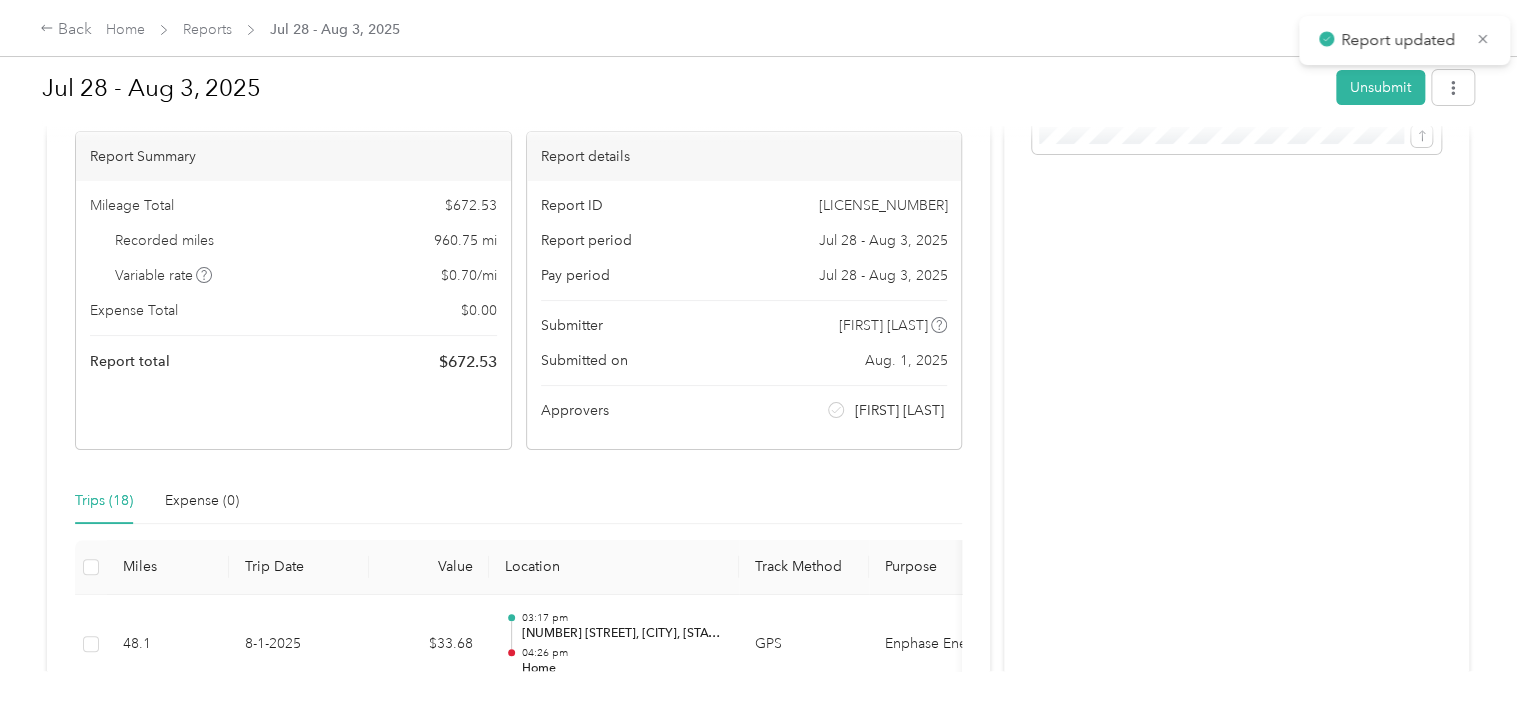 scroll, scrollTop: 143, scrollLeft: 0, axis: vertical 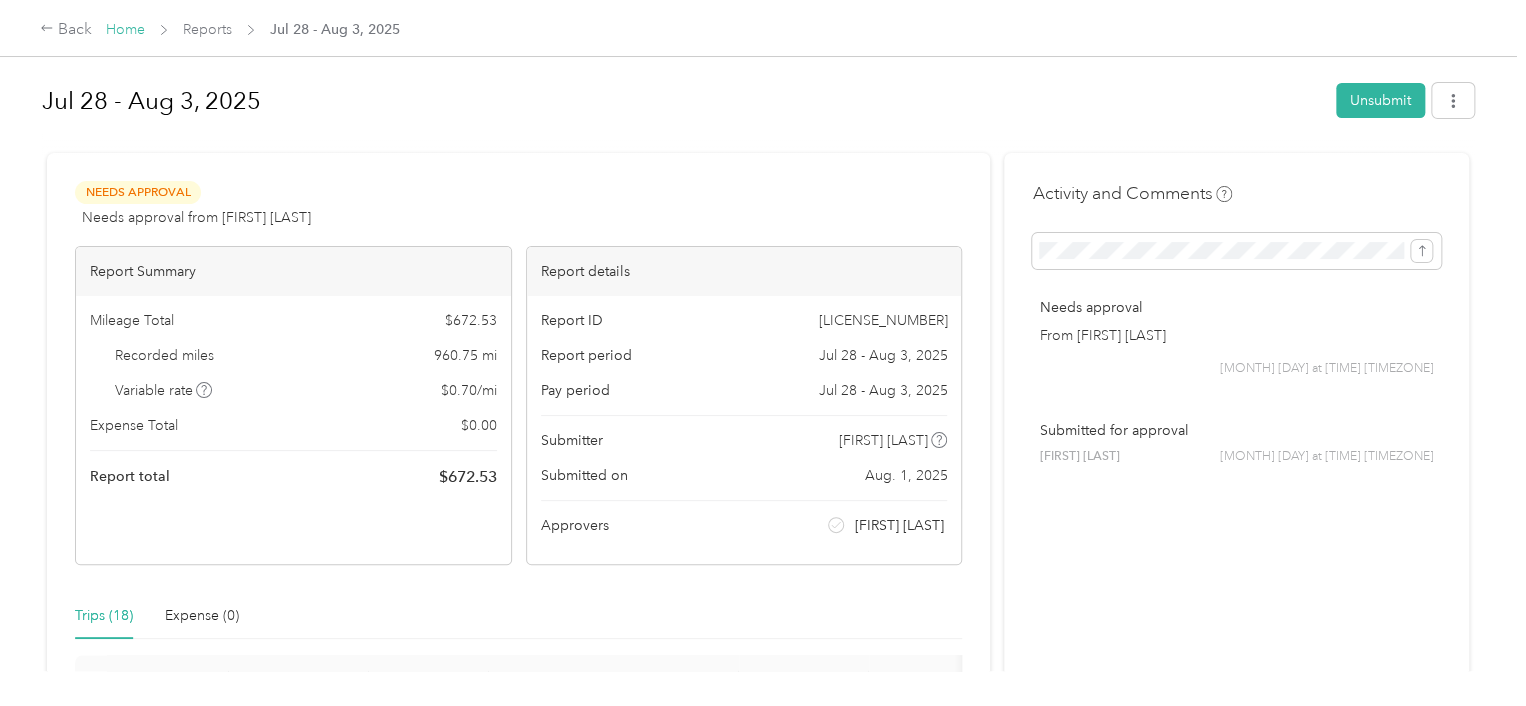 click on "Home" at bounding box center (125, 29) 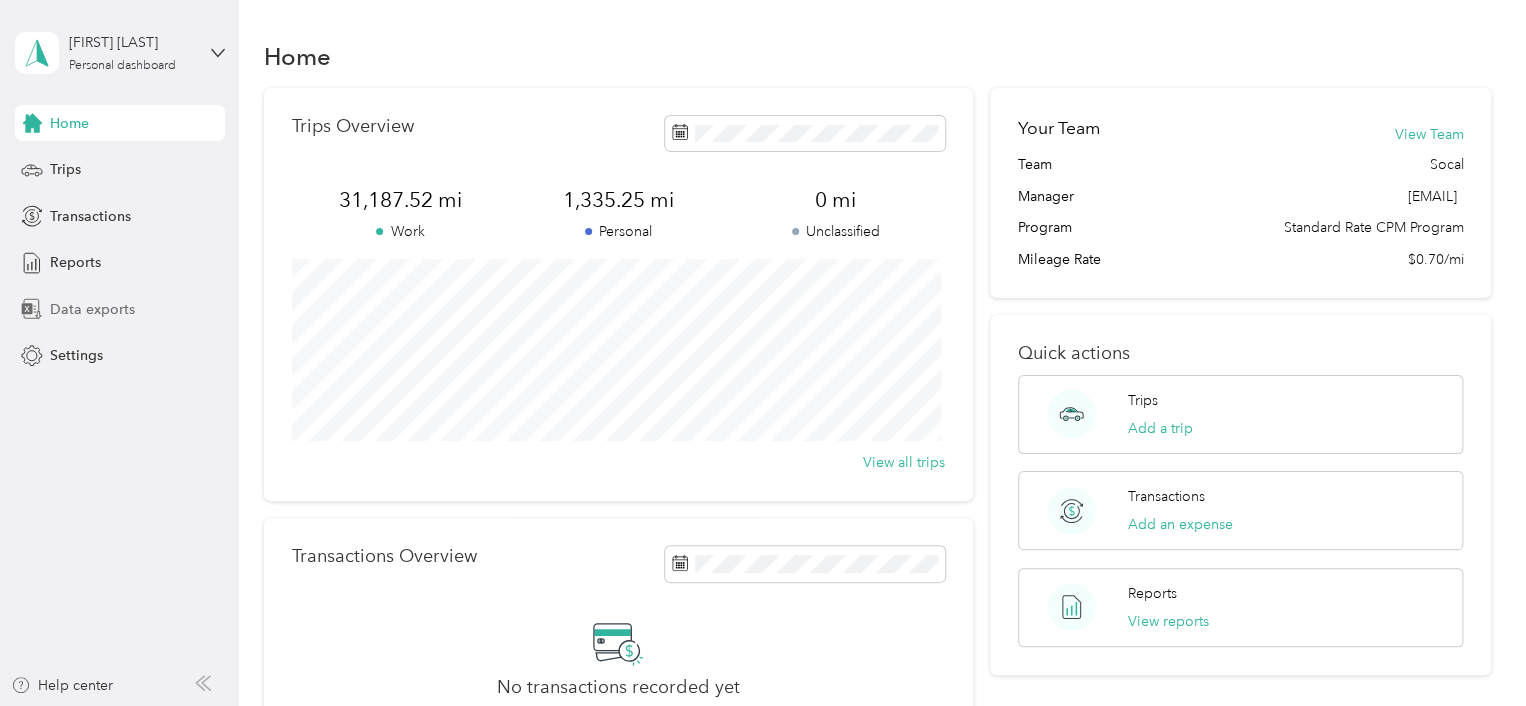 click on "Data exports" at bounding box center (92, 309) 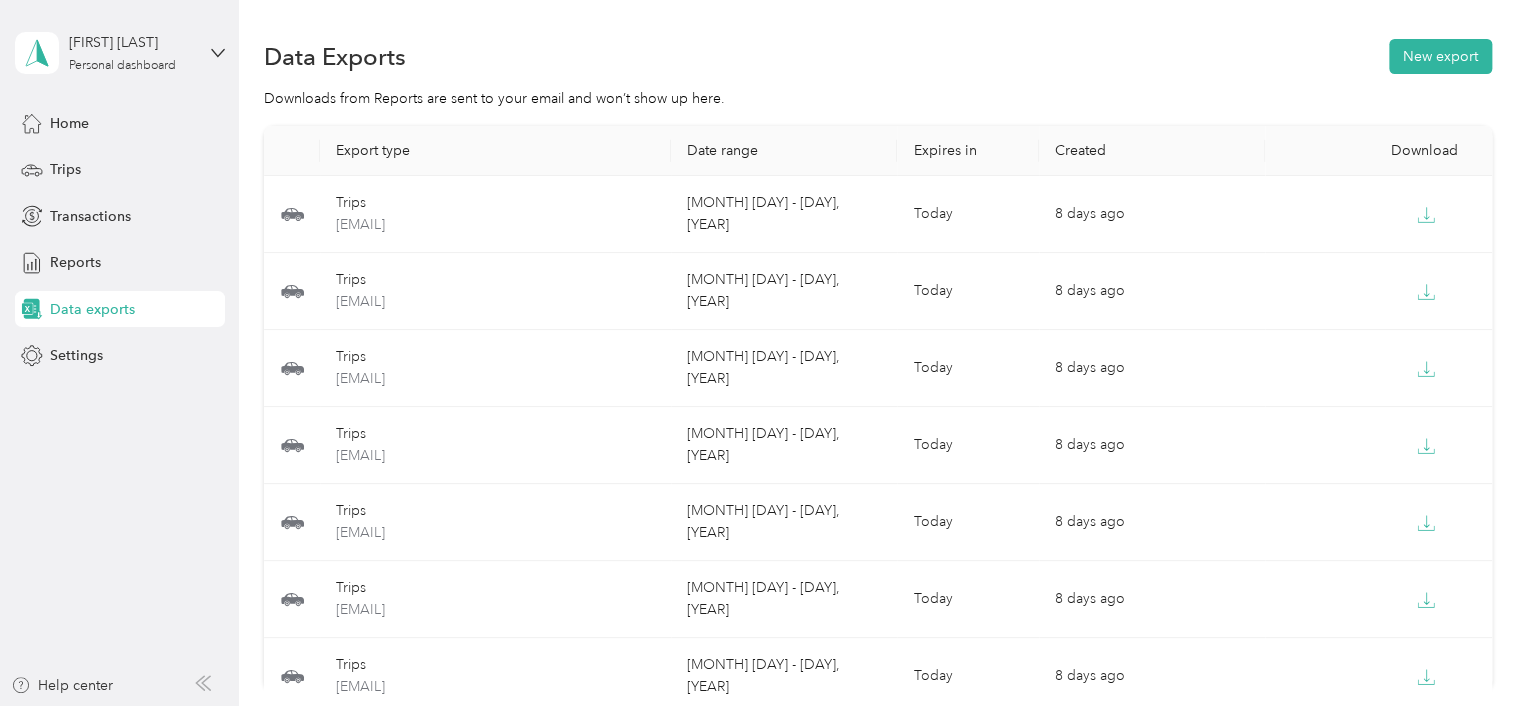 click at bounding box center (1378, 445) 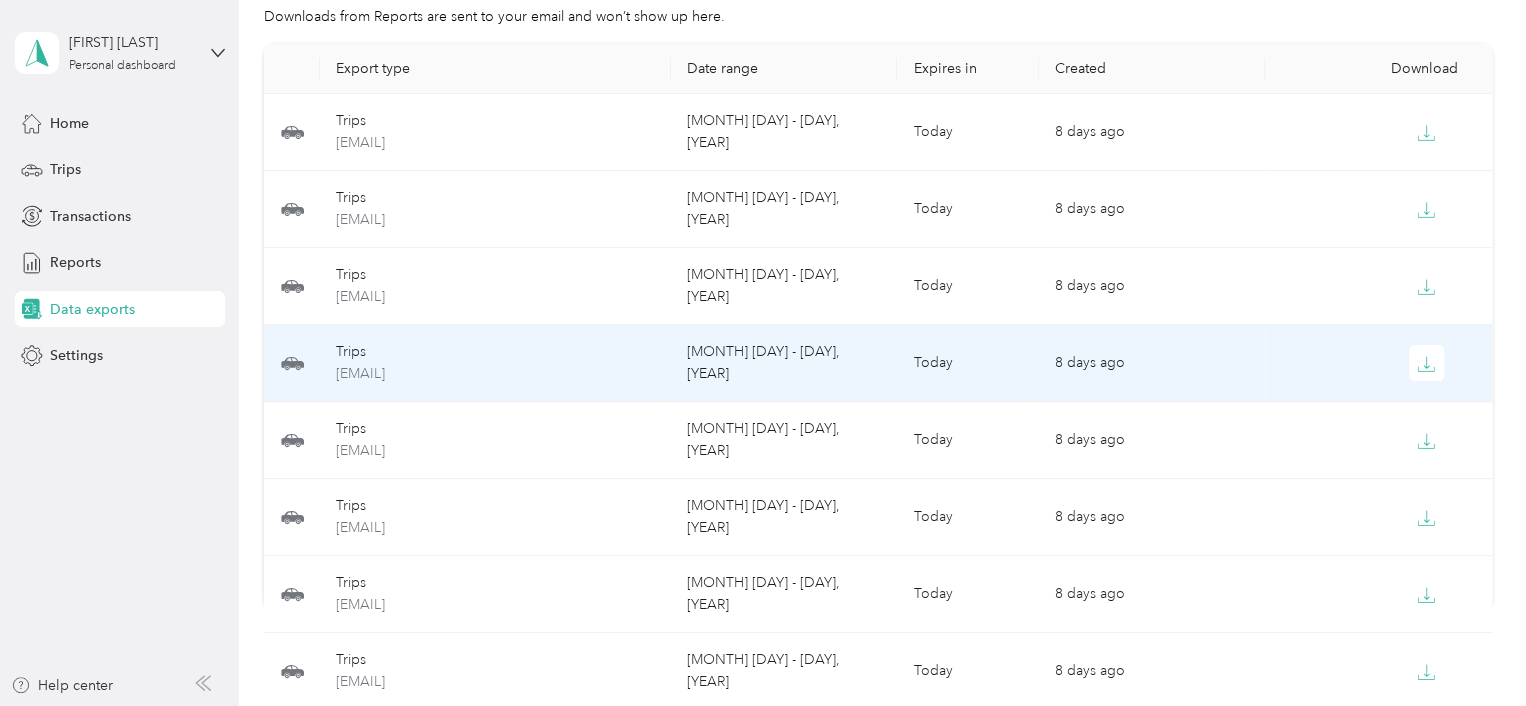 scroll, scrollTop: 84, scrollLeft: 0, axis: vertical 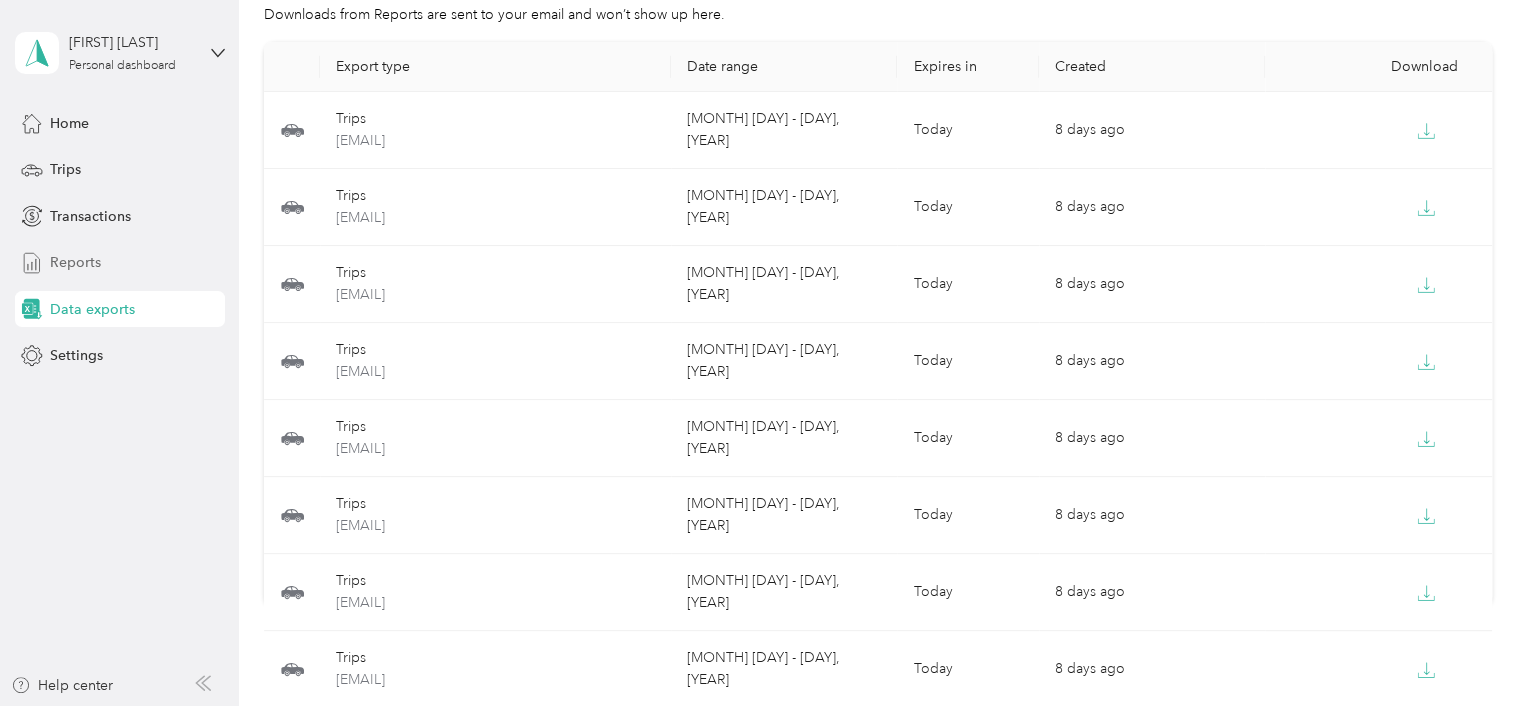 click on "Reports" at bounding box center (75, 262) 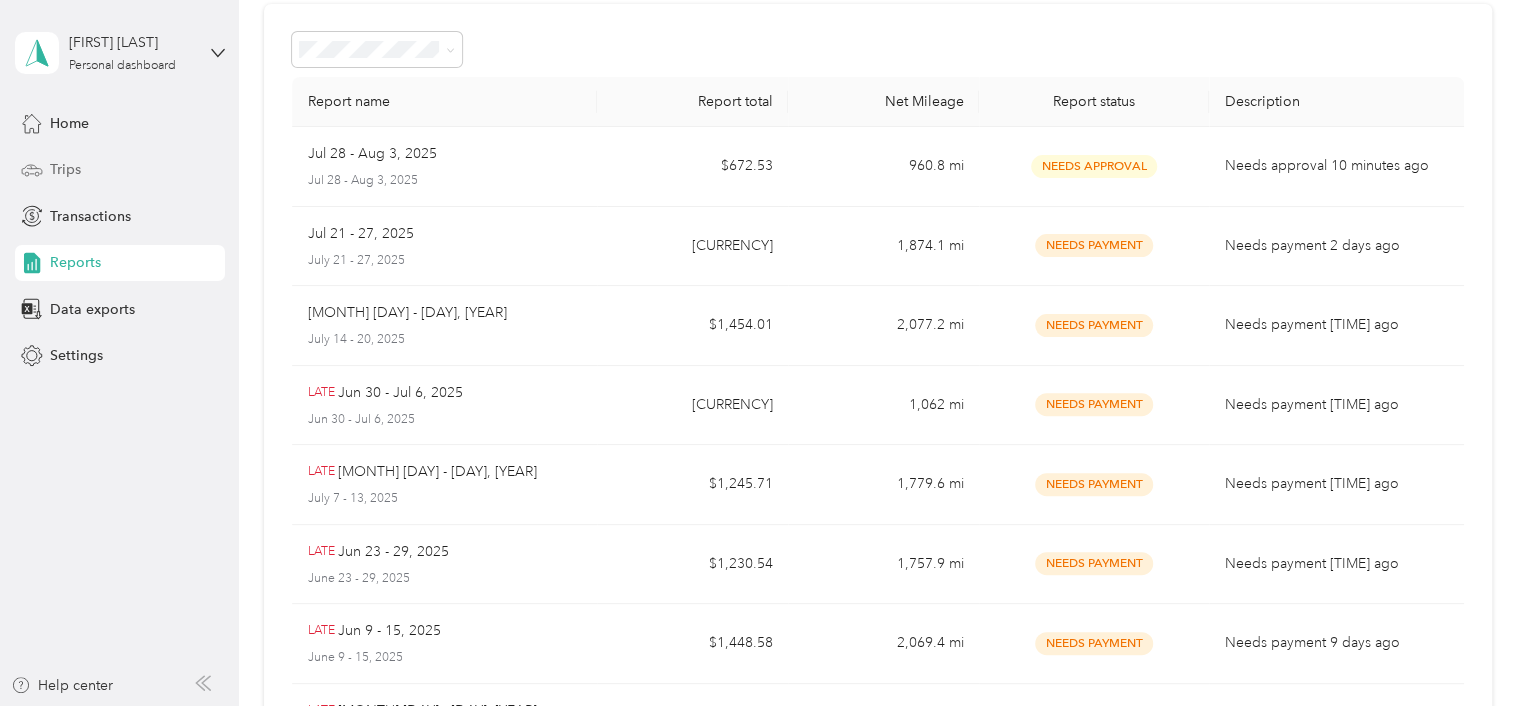 click on "Trips" at bounding box center [65, 169] 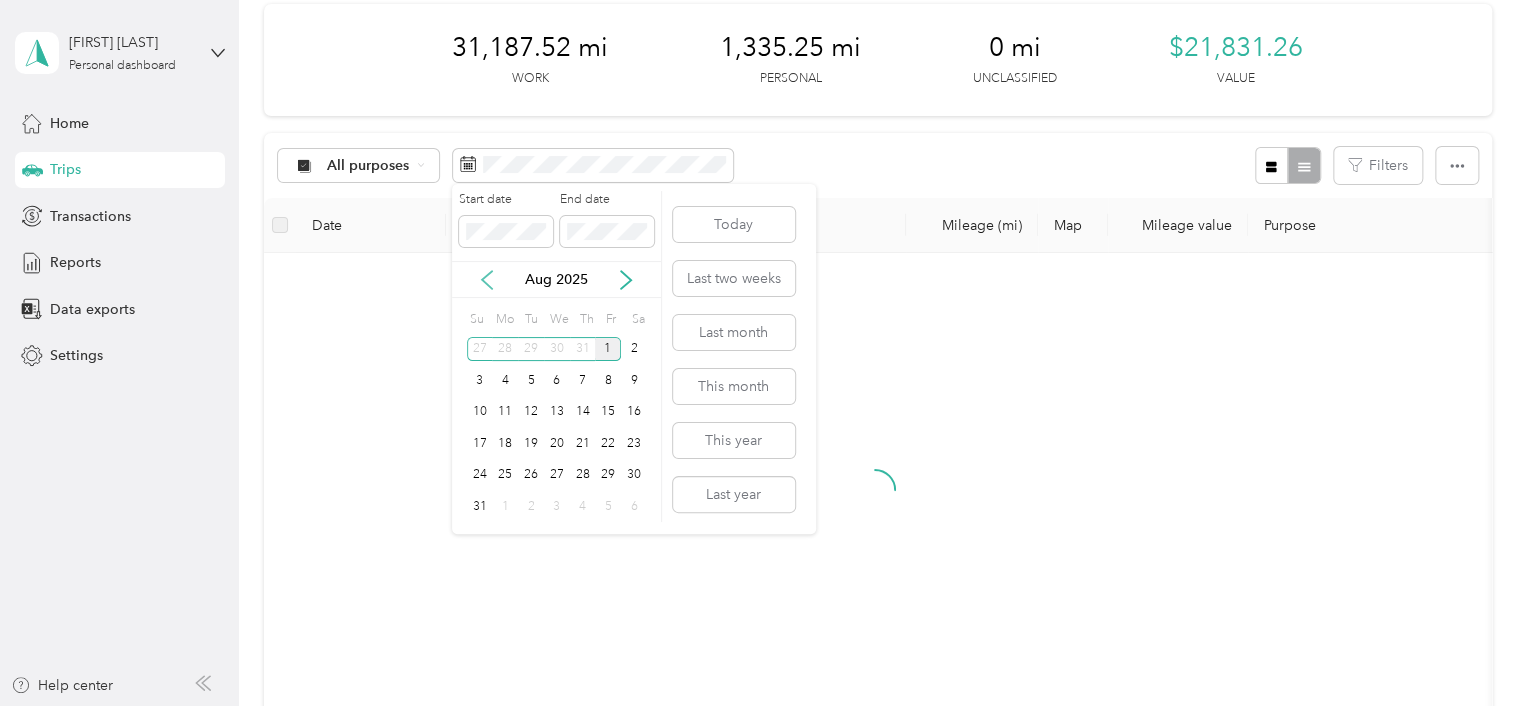 click 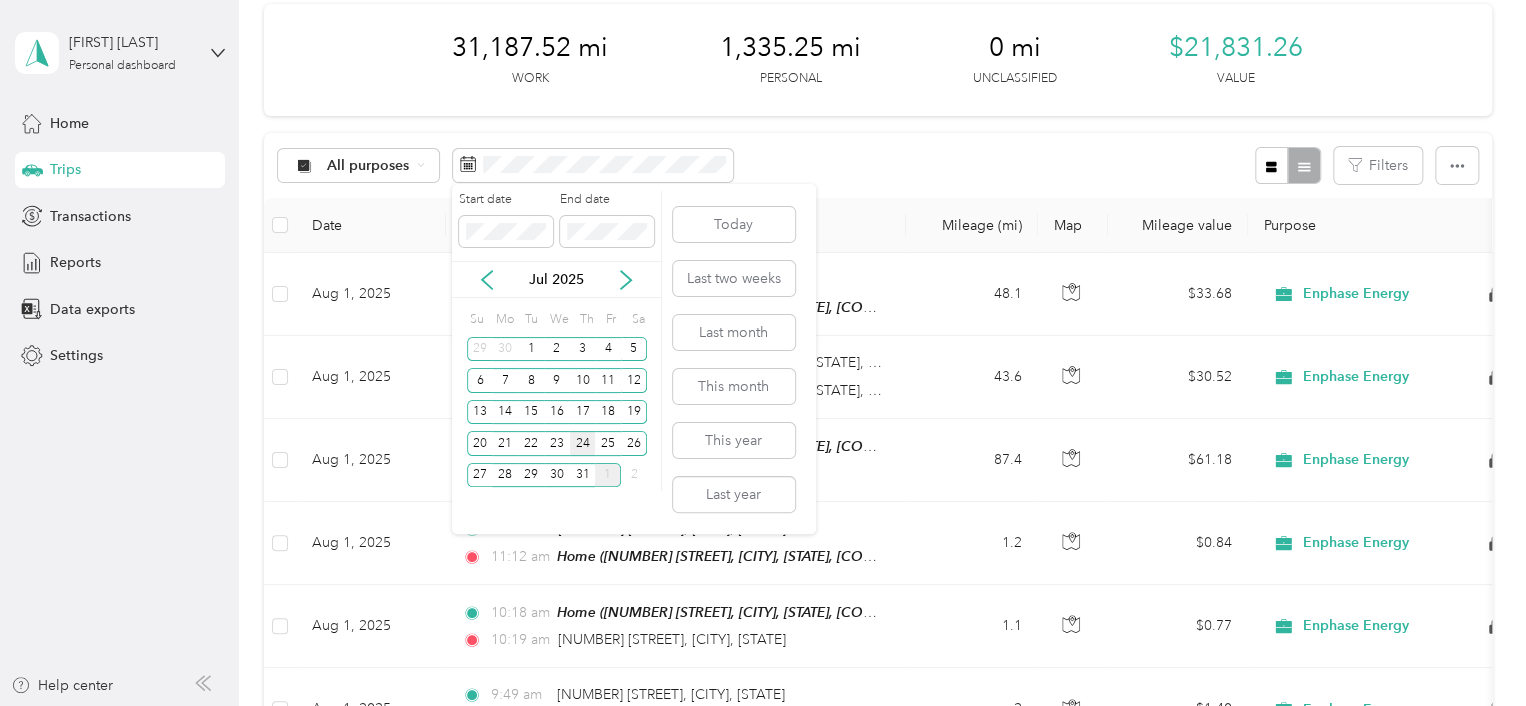 click on "24" at bounding box center [583, 443] 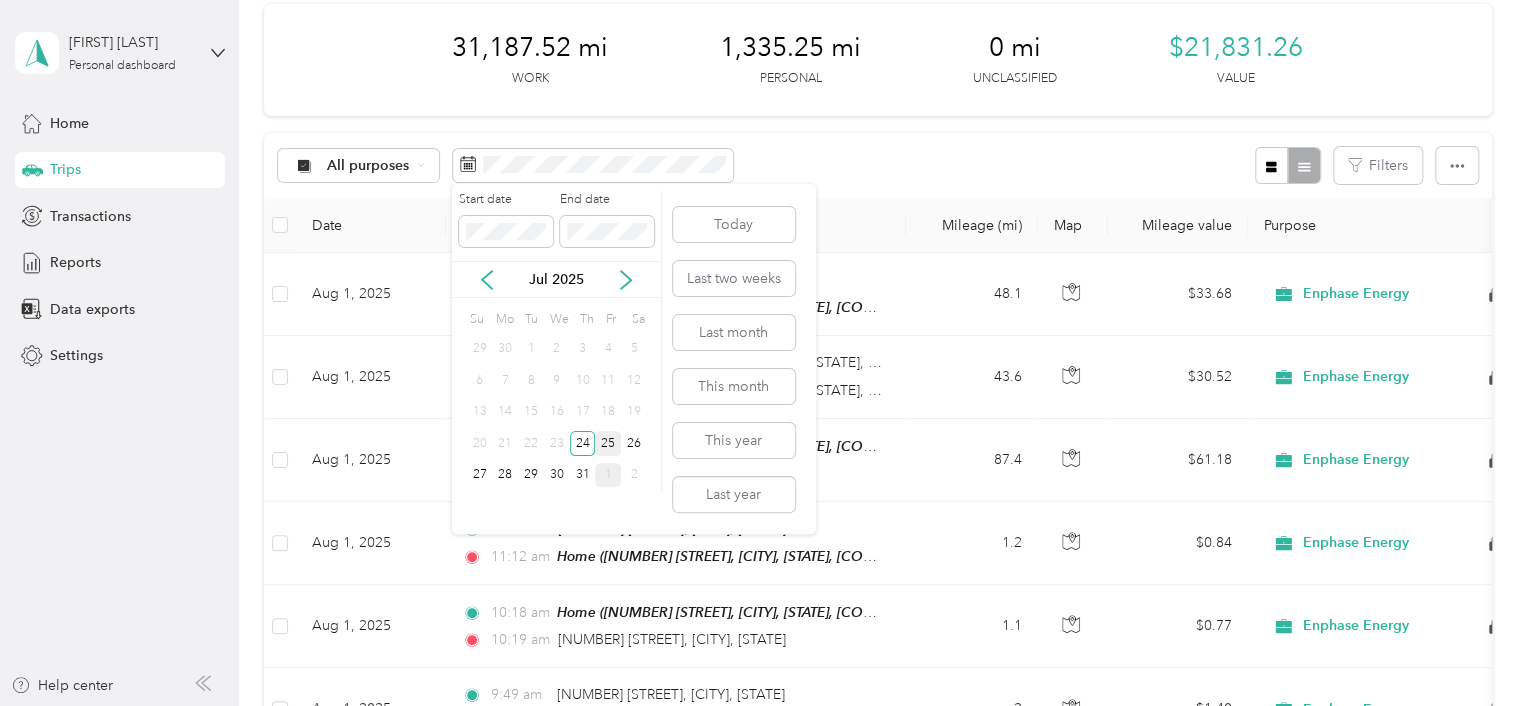 click on "25" at bounding box center (608, 443) 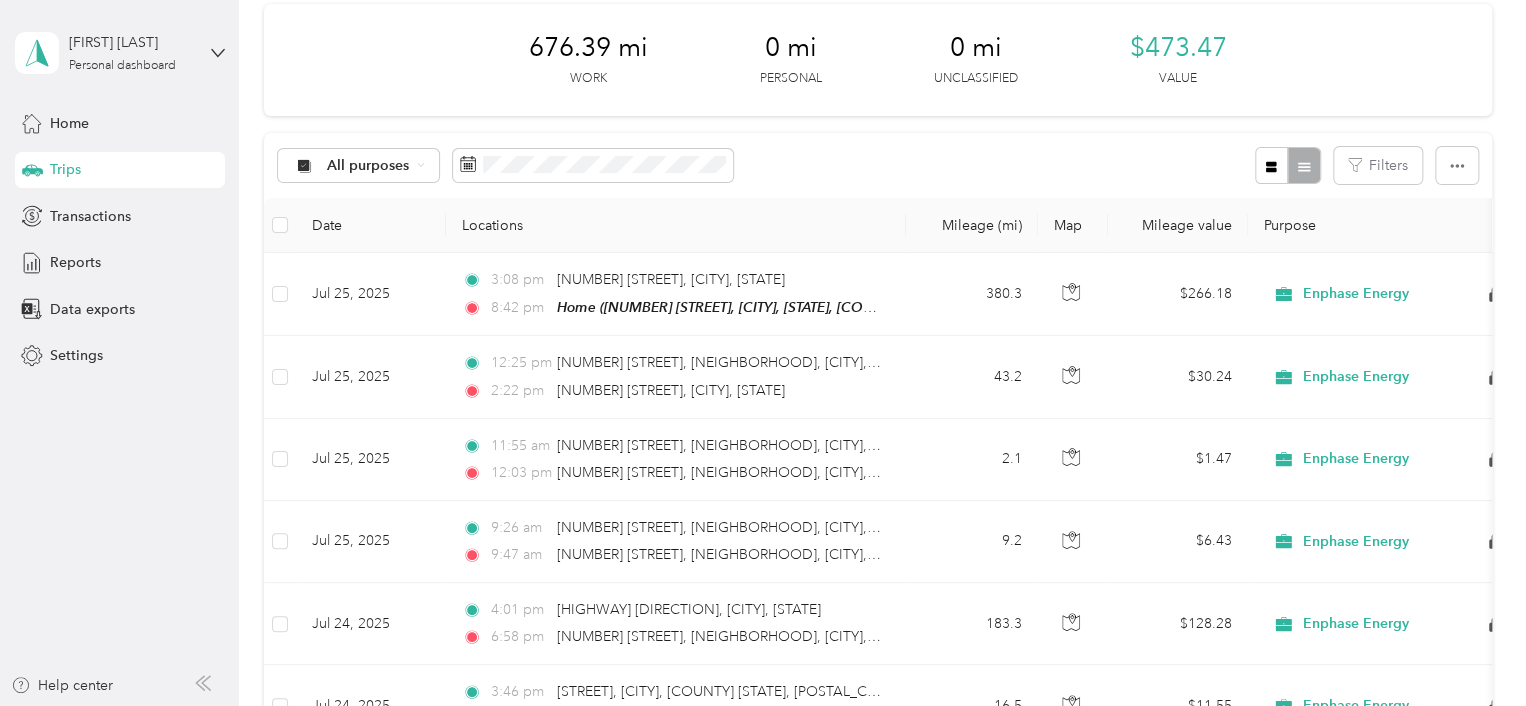 click on "All purposes Filters" at bounding box center (878, 165) 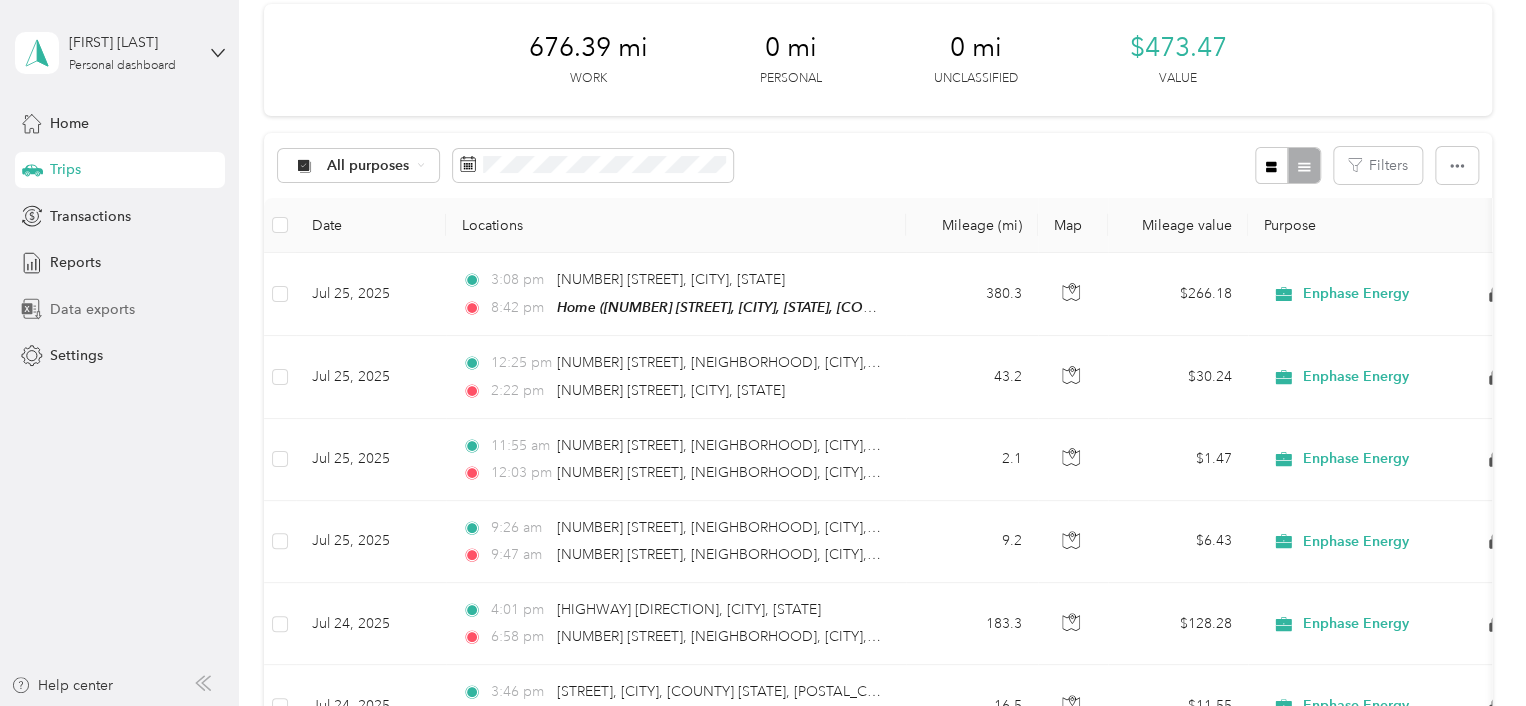 click on "Data exports" at bounding box center [92, 309] 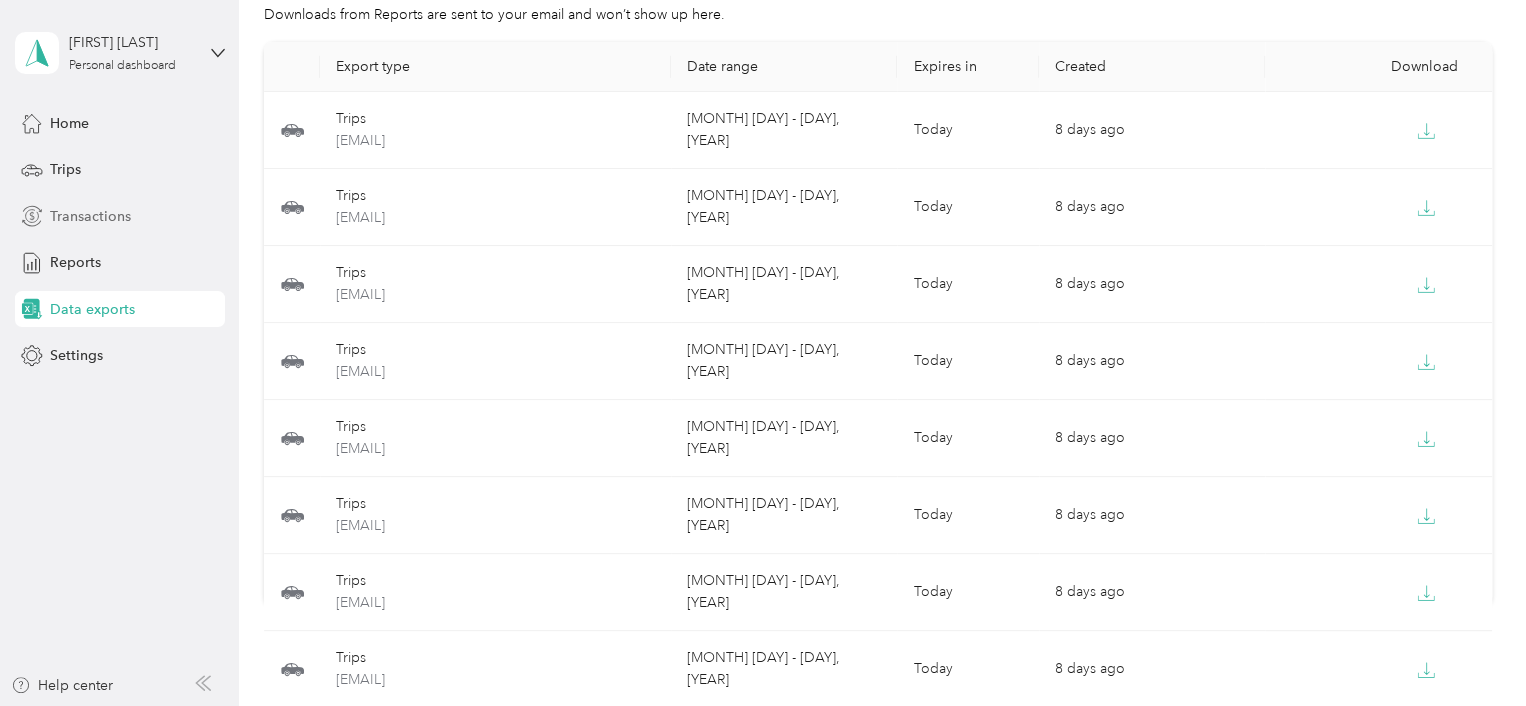 click on "Transactions" at bounding box center (90, 216) 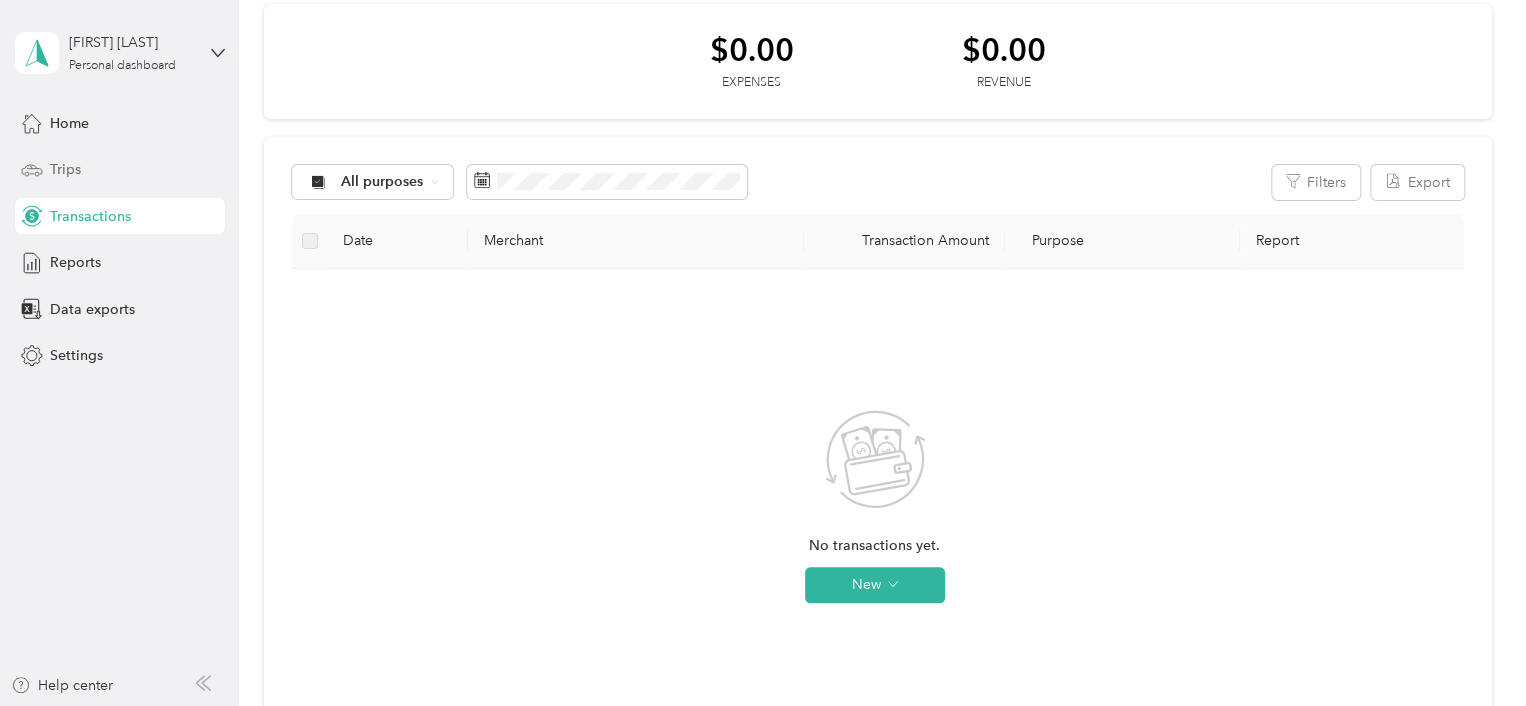 click on "Trips" at bounding box center [65, 169] 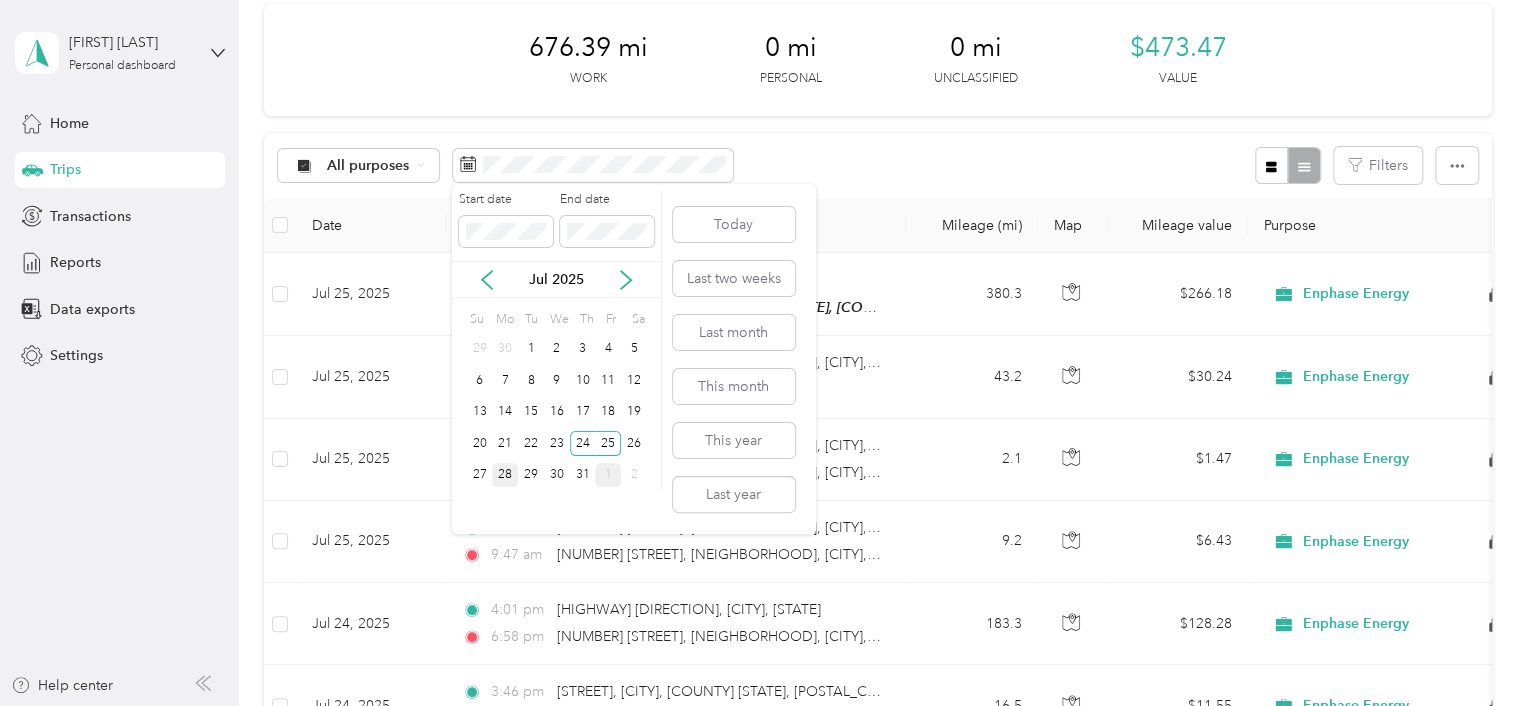 click on "28" at bounding box center (505, 475) 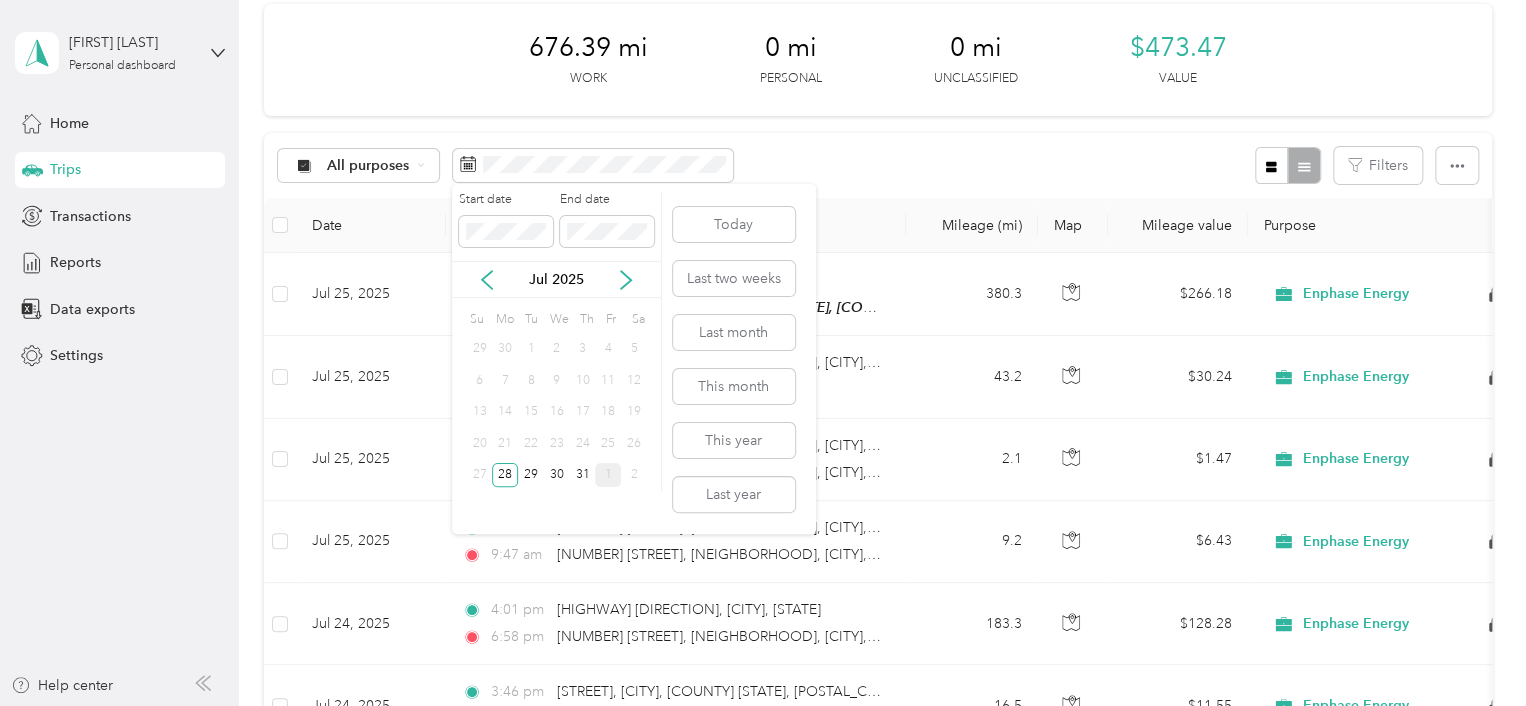 click on "1" at bounding box center (608, 475) 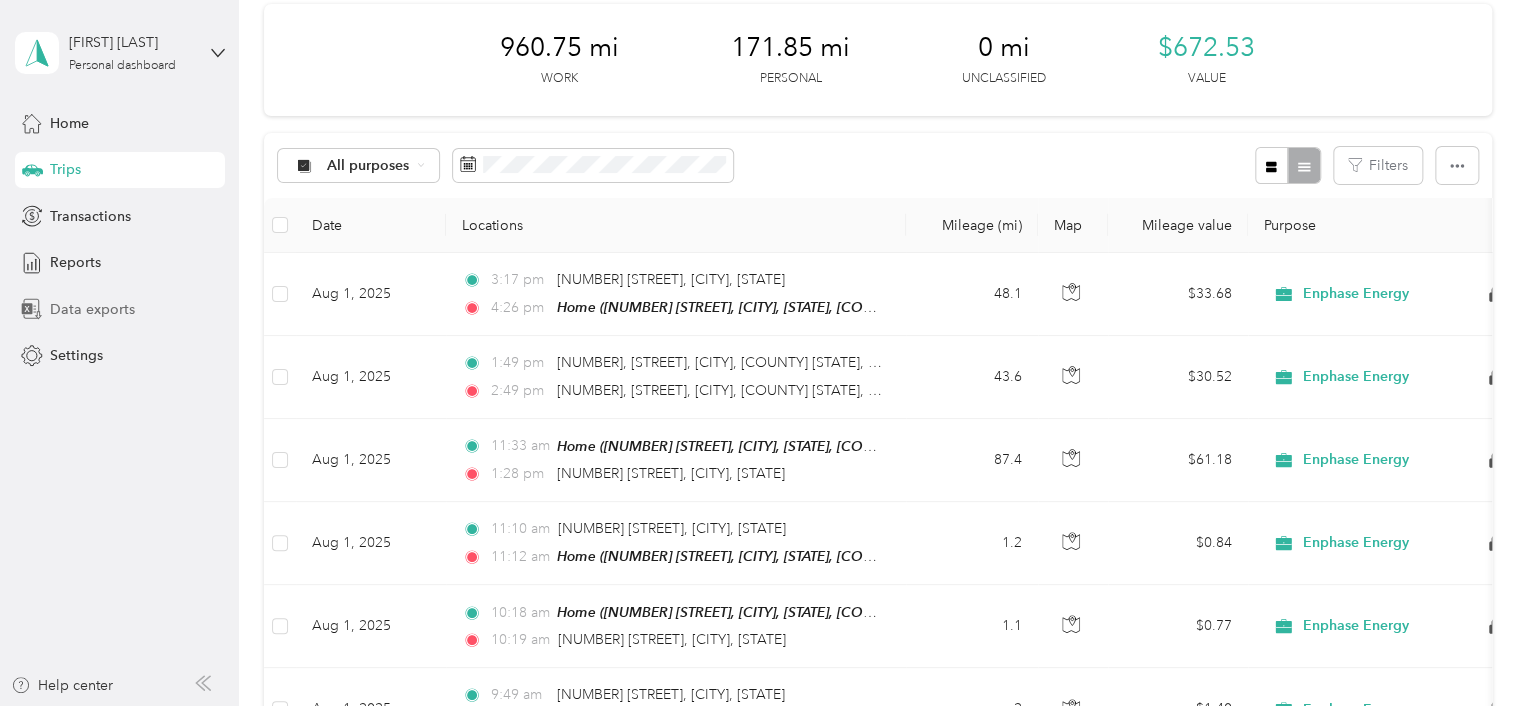 click on "Data exports" at bounding box center (92, 309) 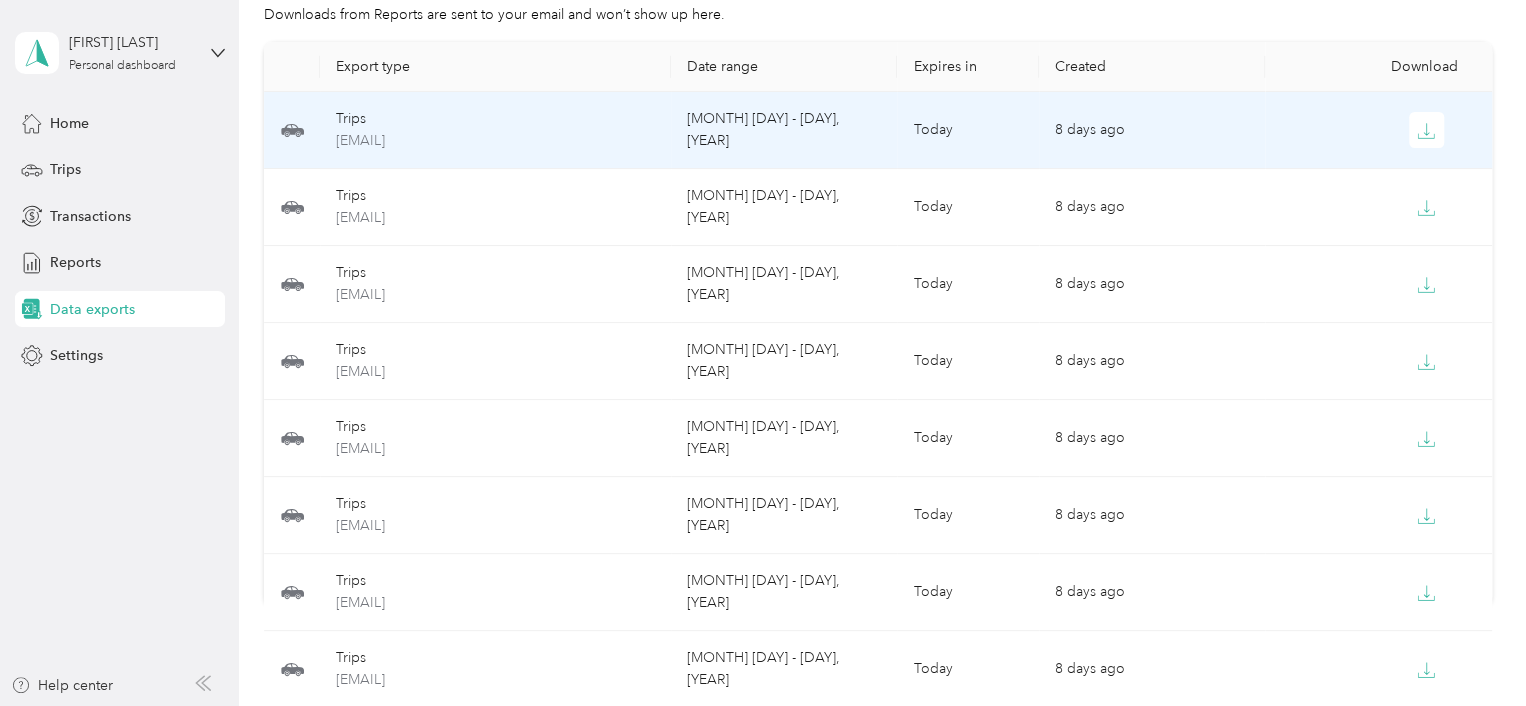 scroll, scrollTop: 0, scrollLeft: 0, axis: both 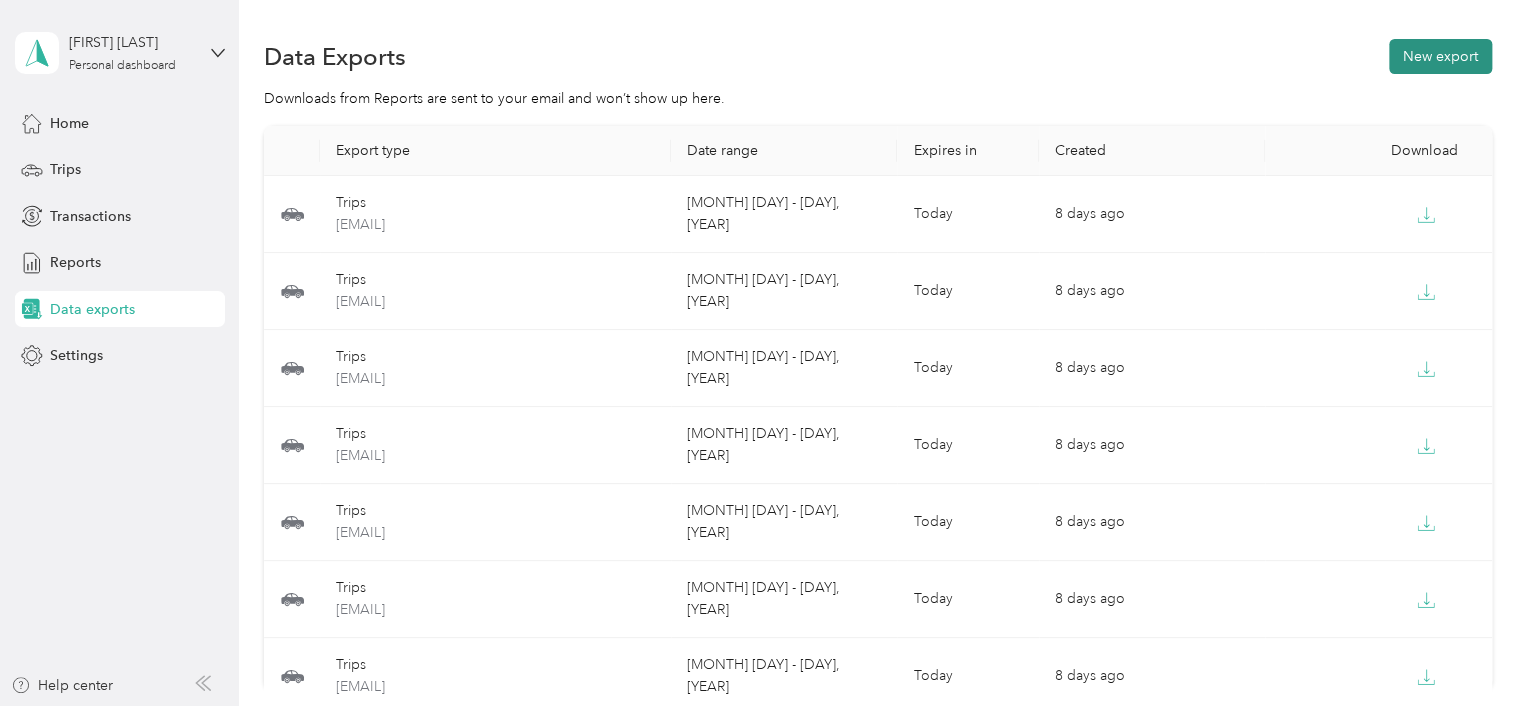 click on "New export" at bounding box center [1440, 56] 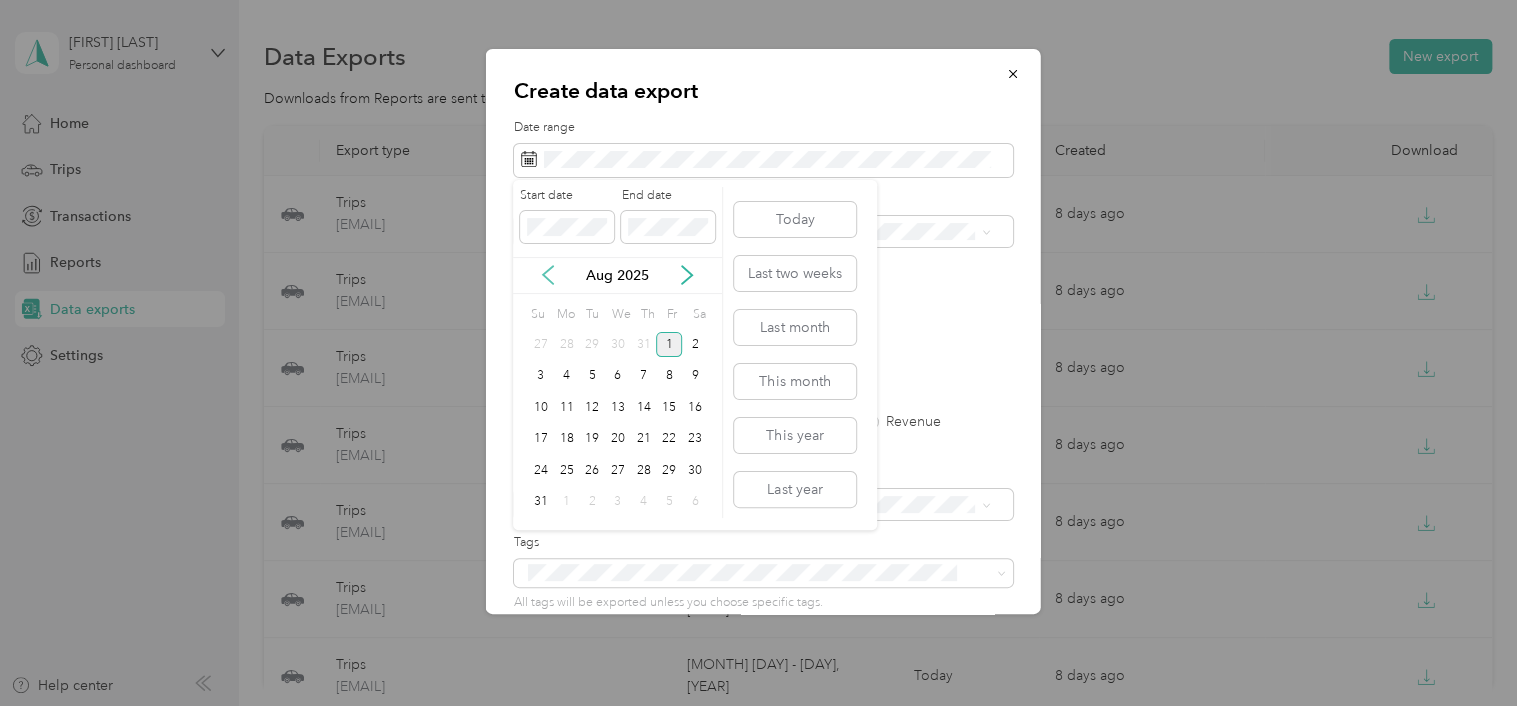 click 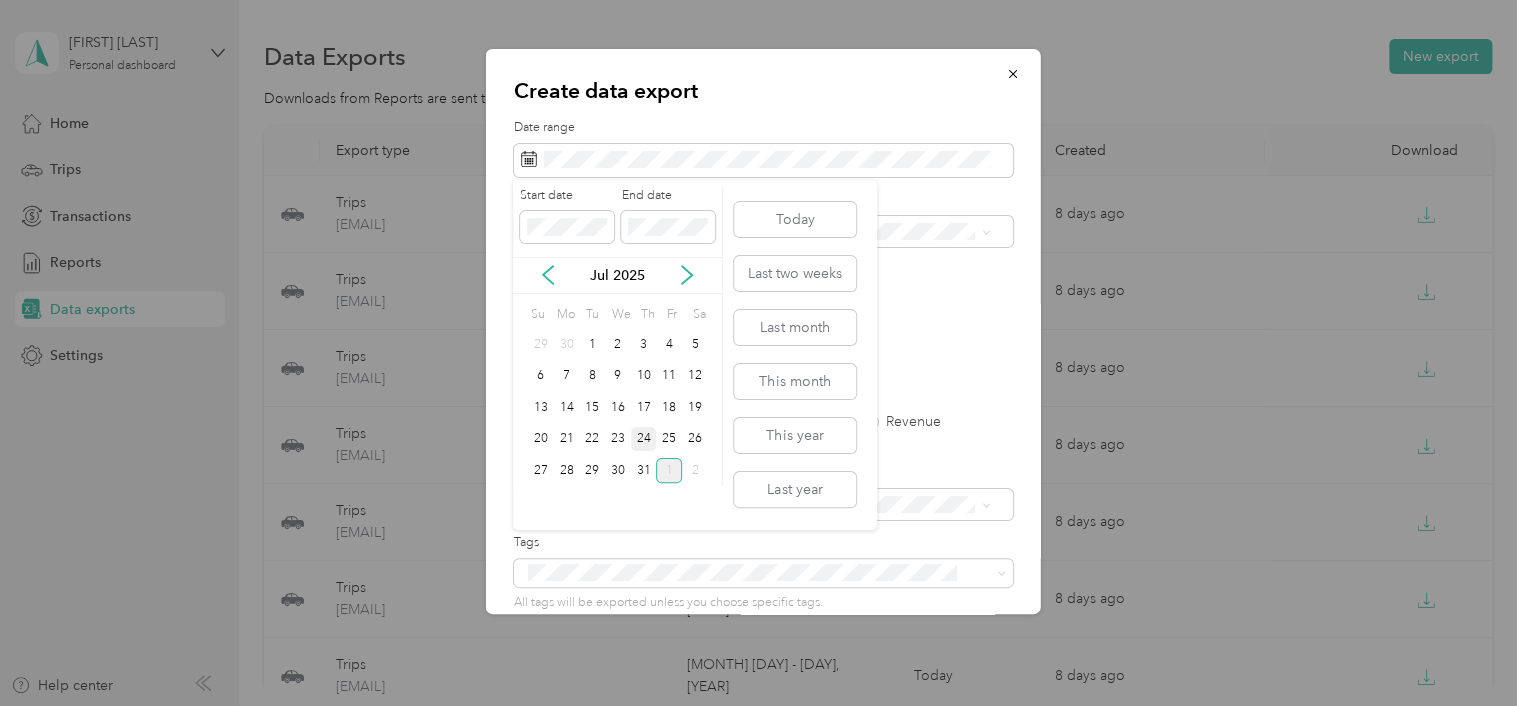 click on "24" at bounding box center [644, 439] 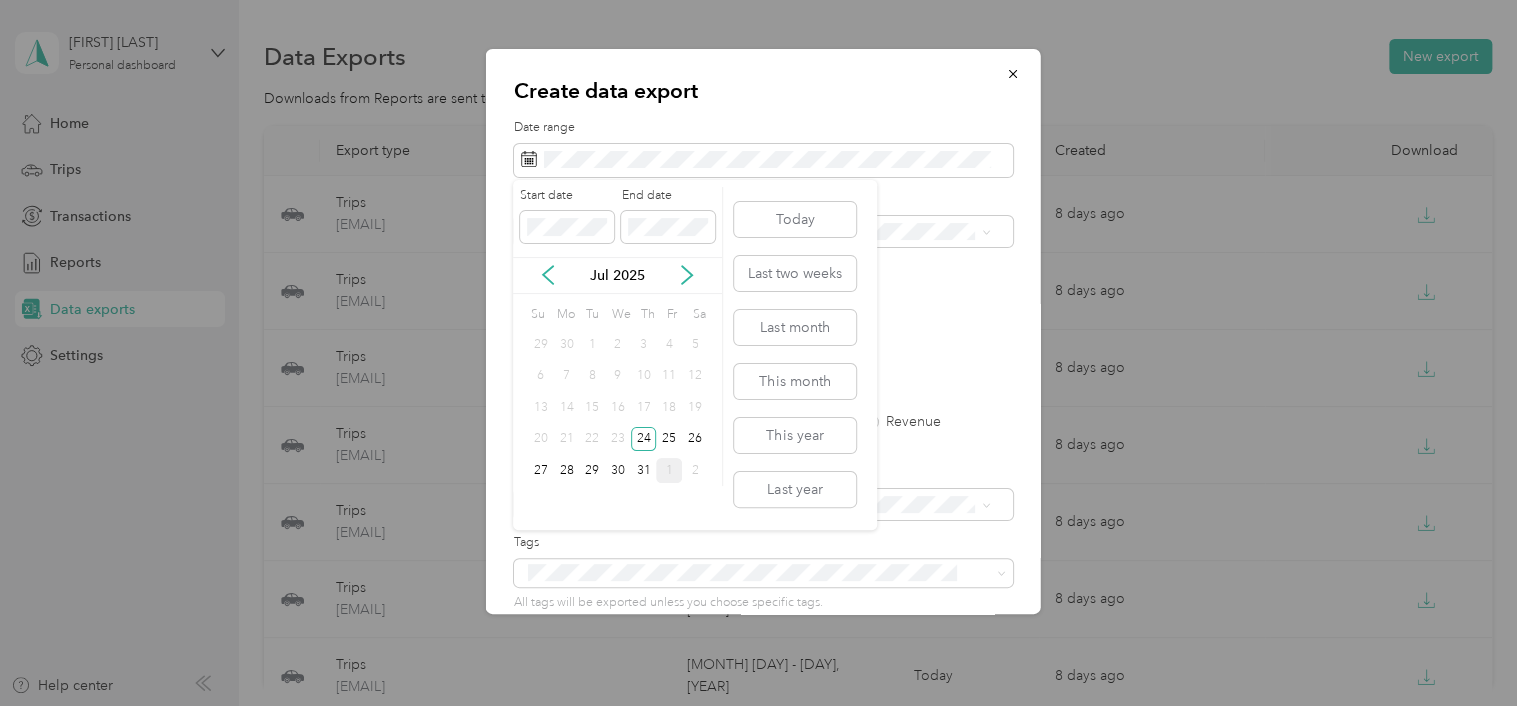 click on "1" at bounding box center [669, 470] 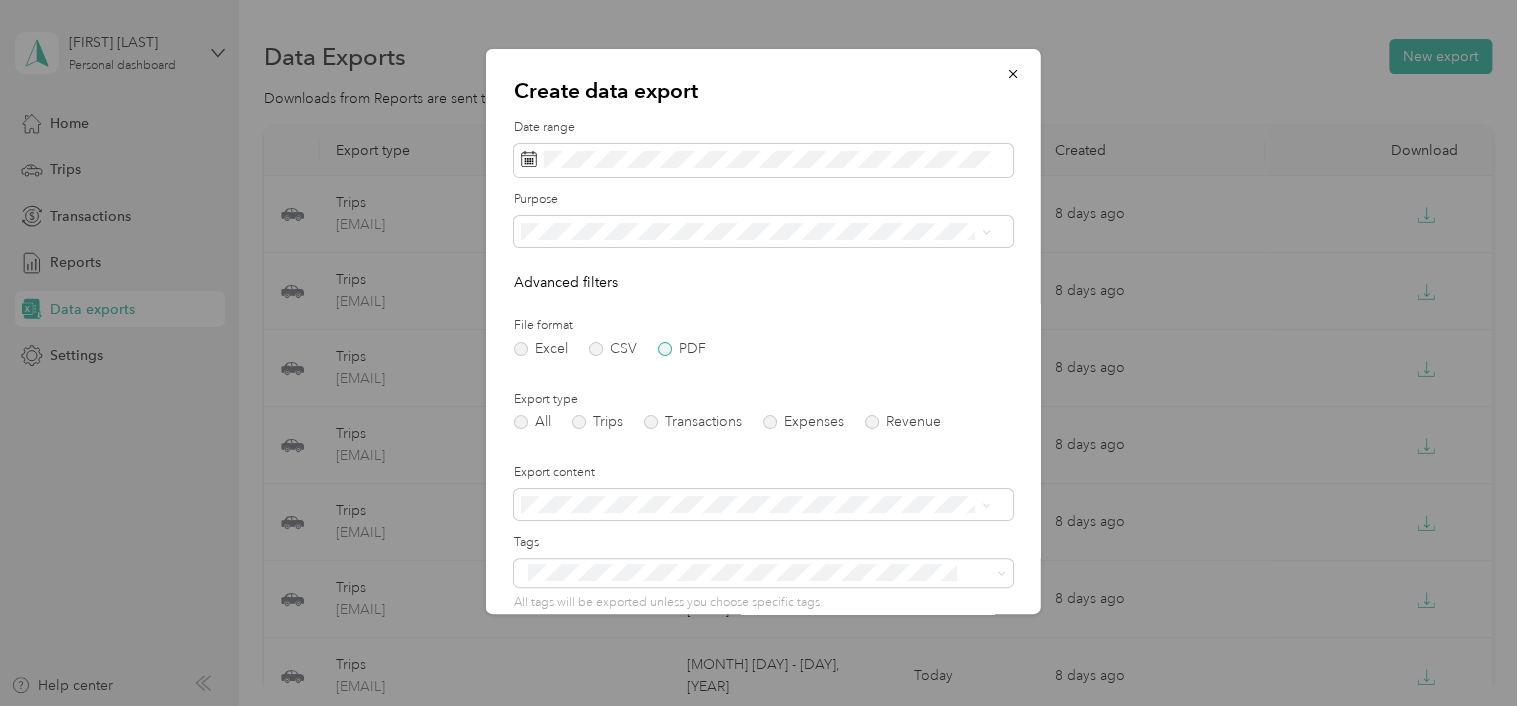 click on "PDF" at bounding box center [682, 349] 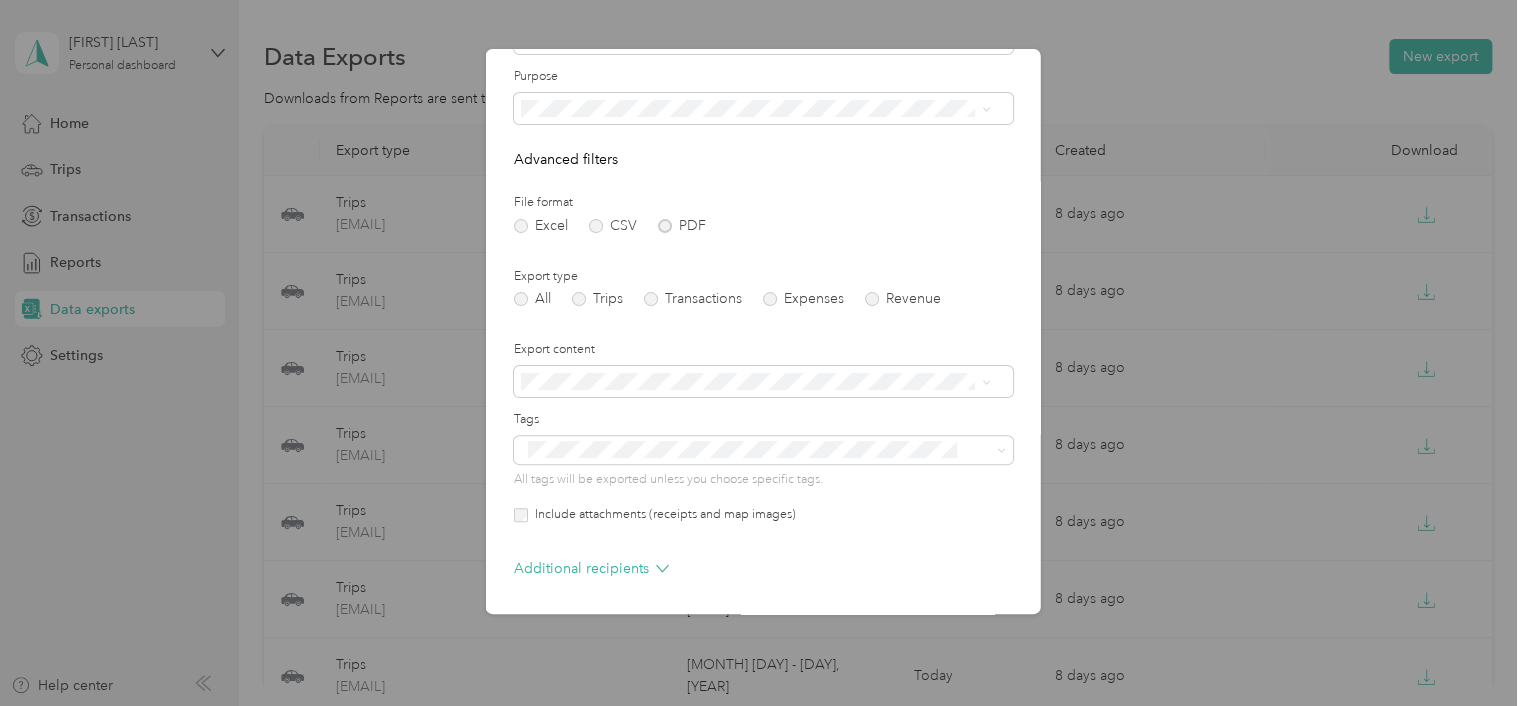scroll, scrollTop: 125, scrollLeft: 0, axis: vertical 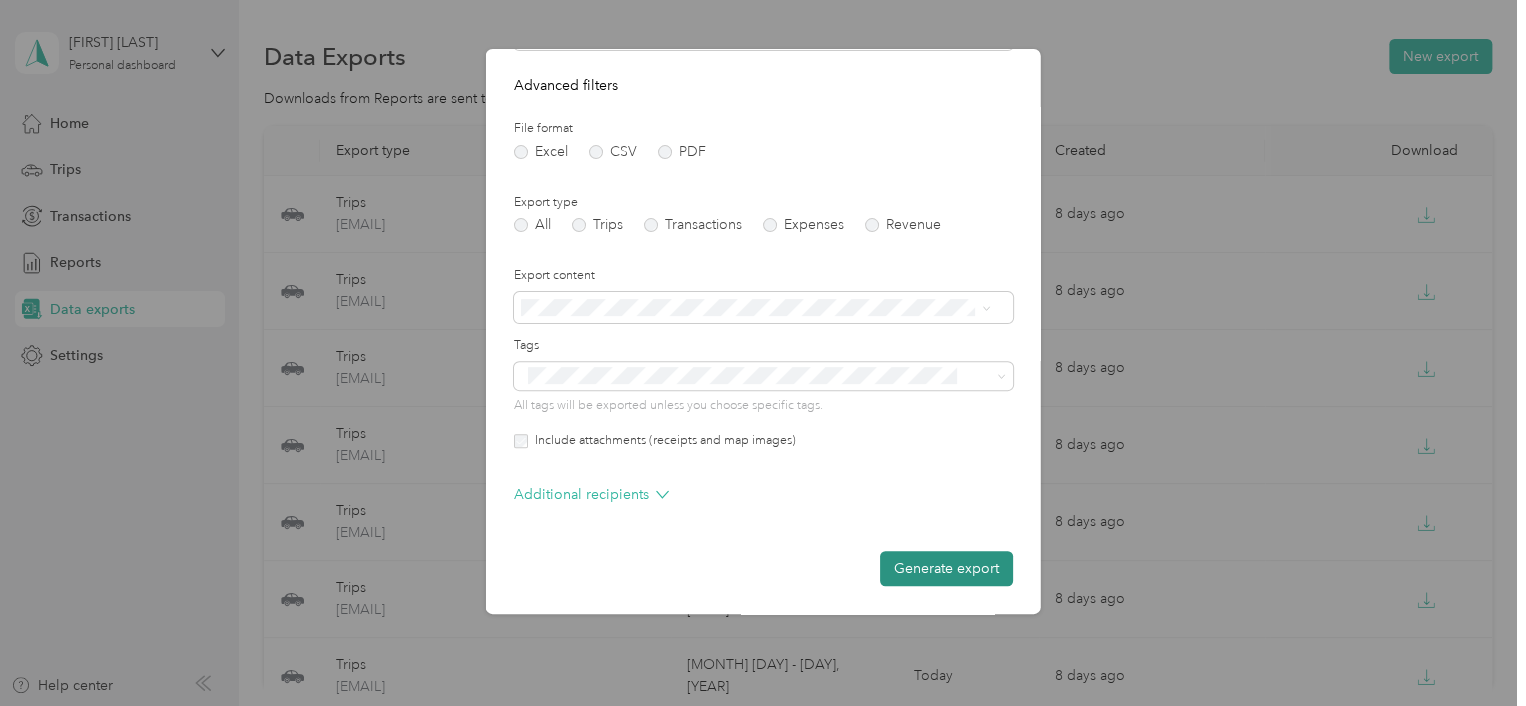 click on "Generate export" at bounding box center [946, 568] 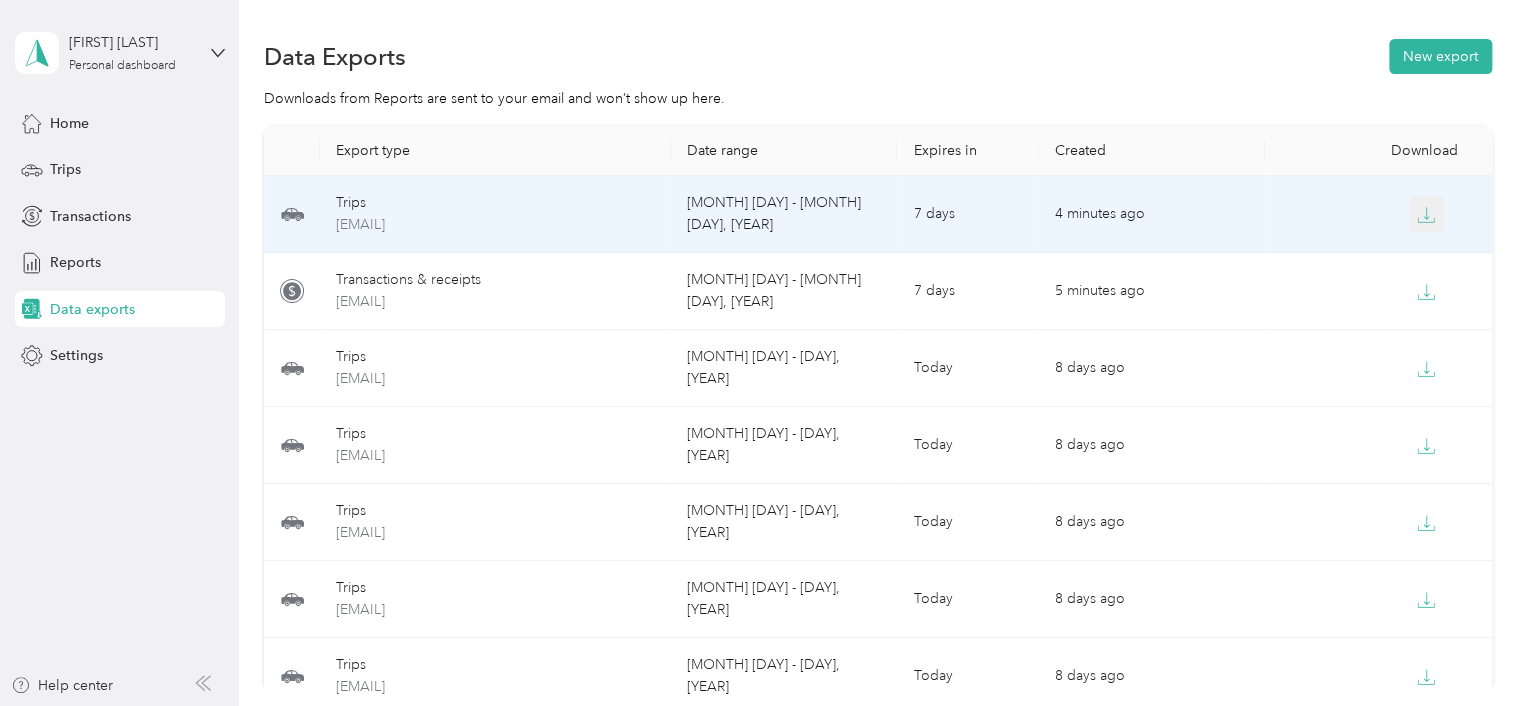 click 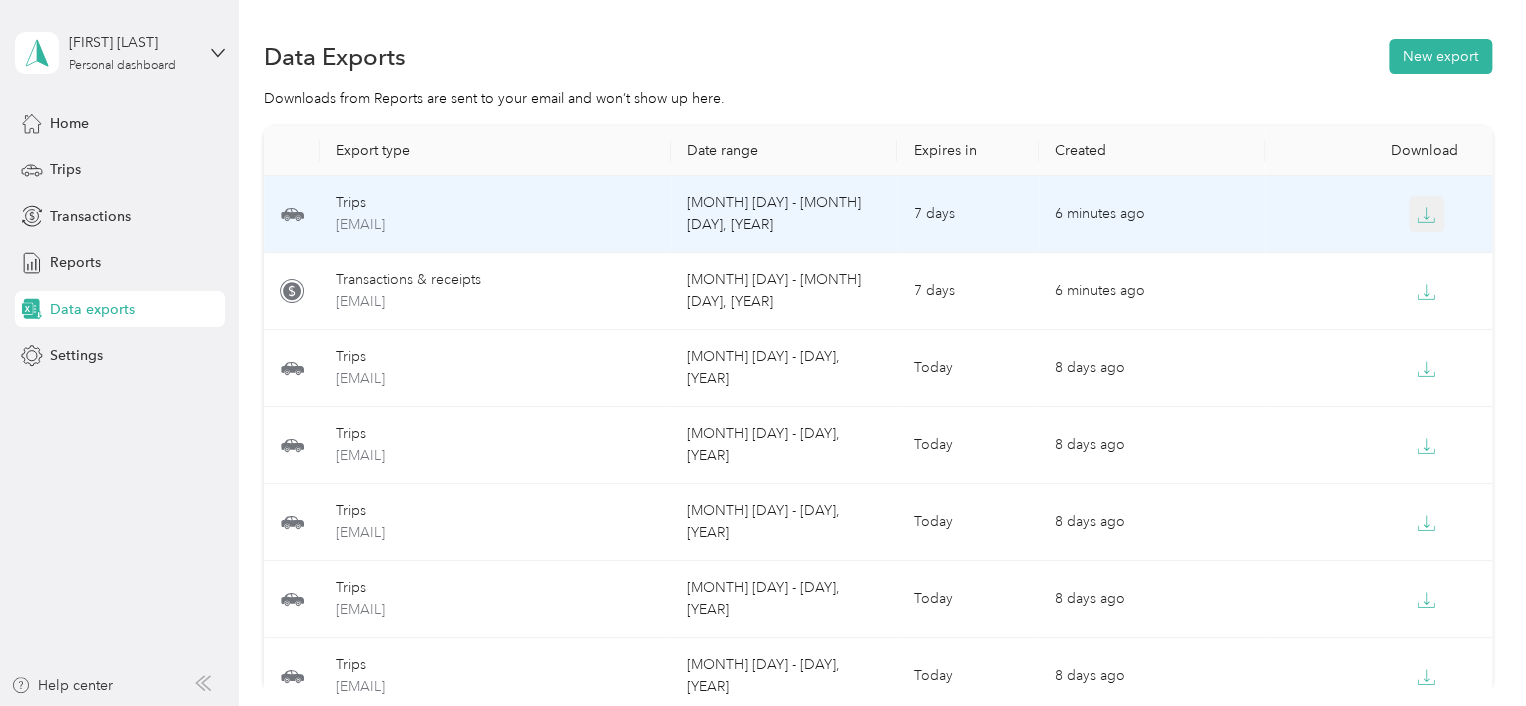 click 